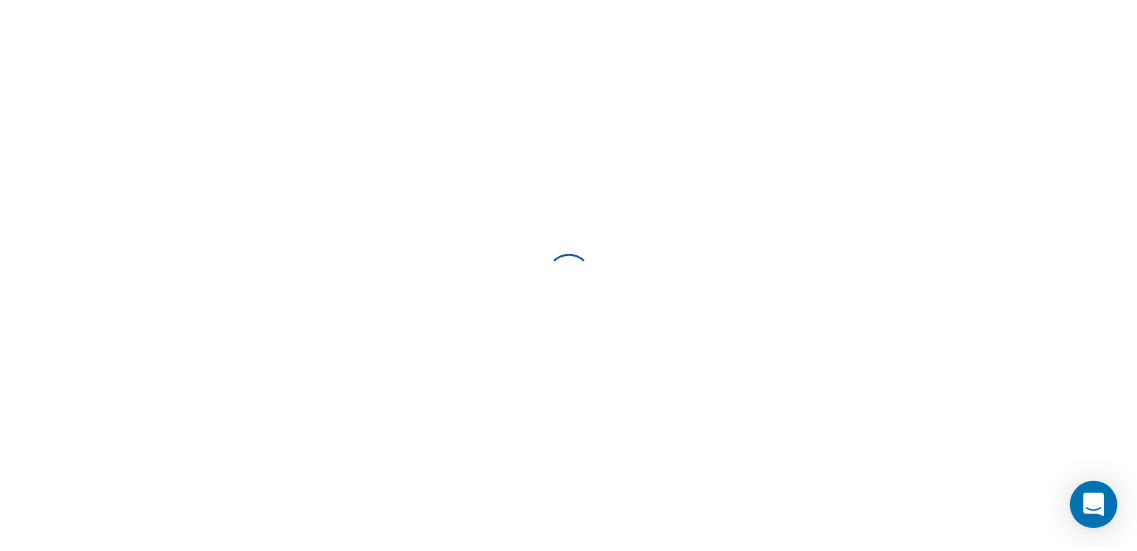 scroll, scrollTop: 0, scrollLeft: 0, axis: both 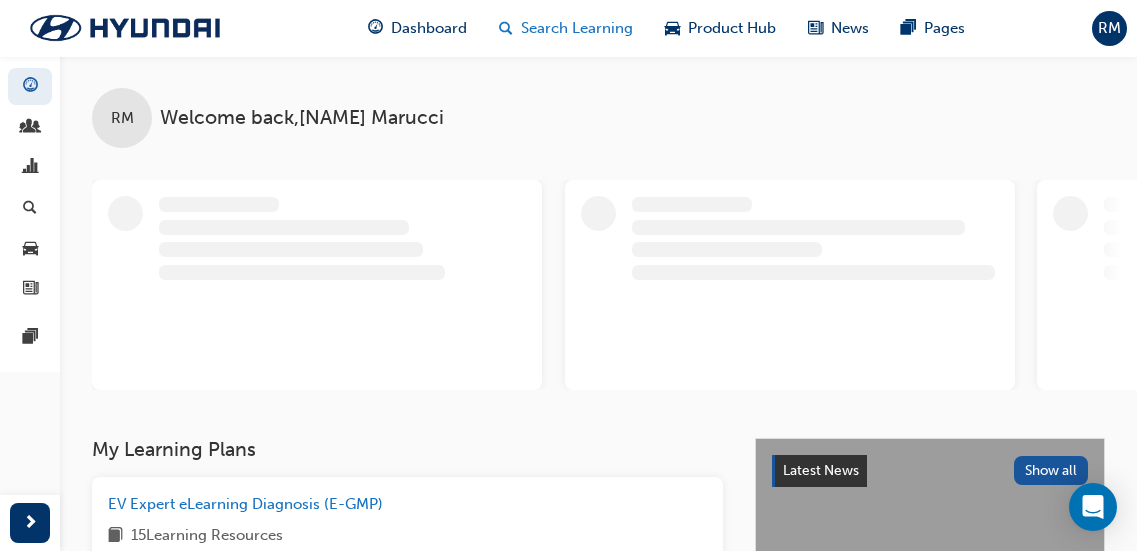 click on "Search Learning" at bounding box center [577, 28] 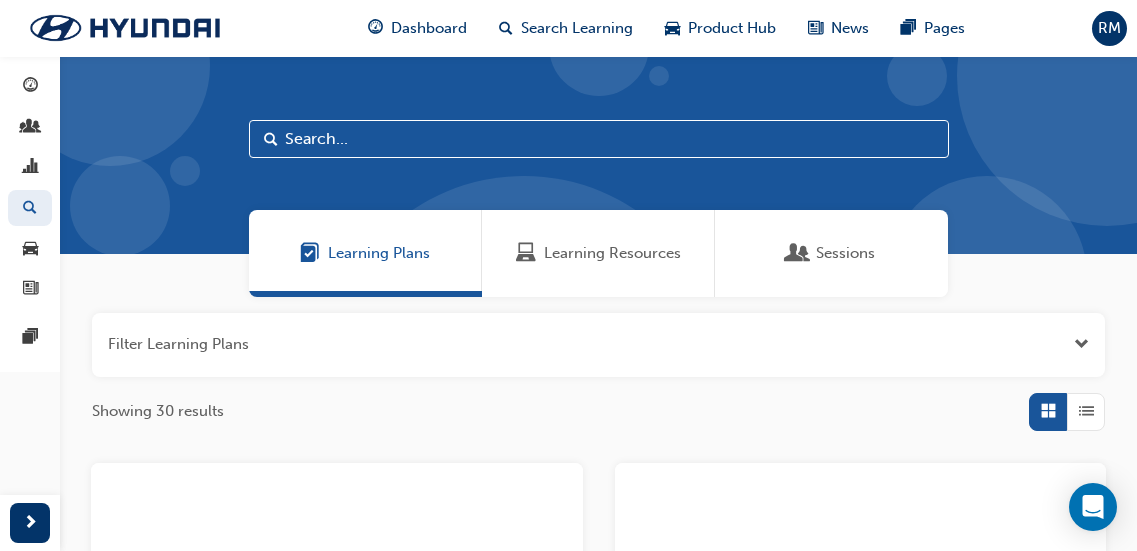 click on "Learning Resources" at bounding box center [612, 253] 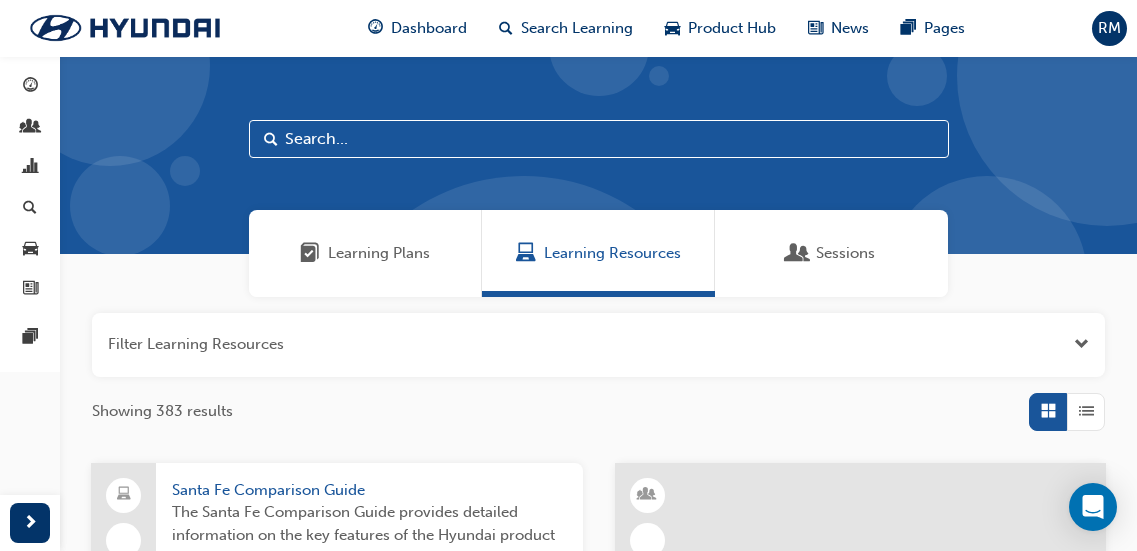 click at bounding box center (599, 139) 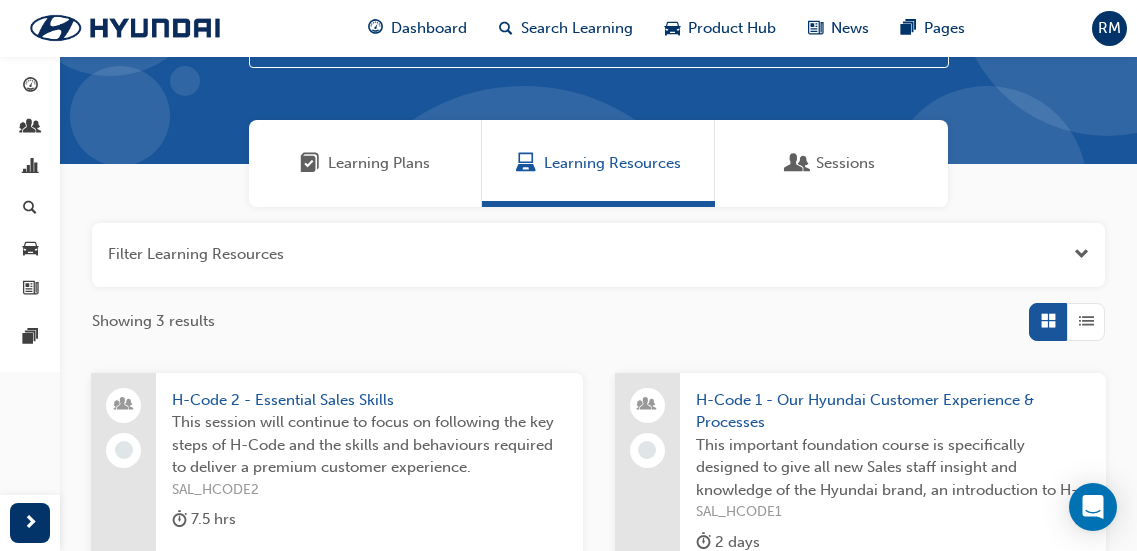 scroll, scrollTop: 100, scrollLeft: 0, axis: vertical 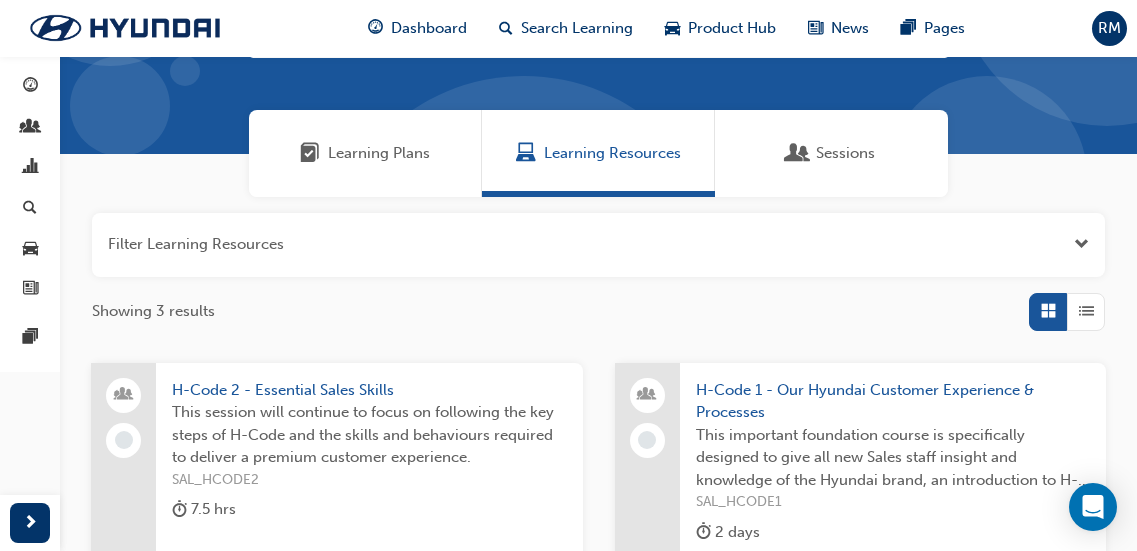 type on "H-c" 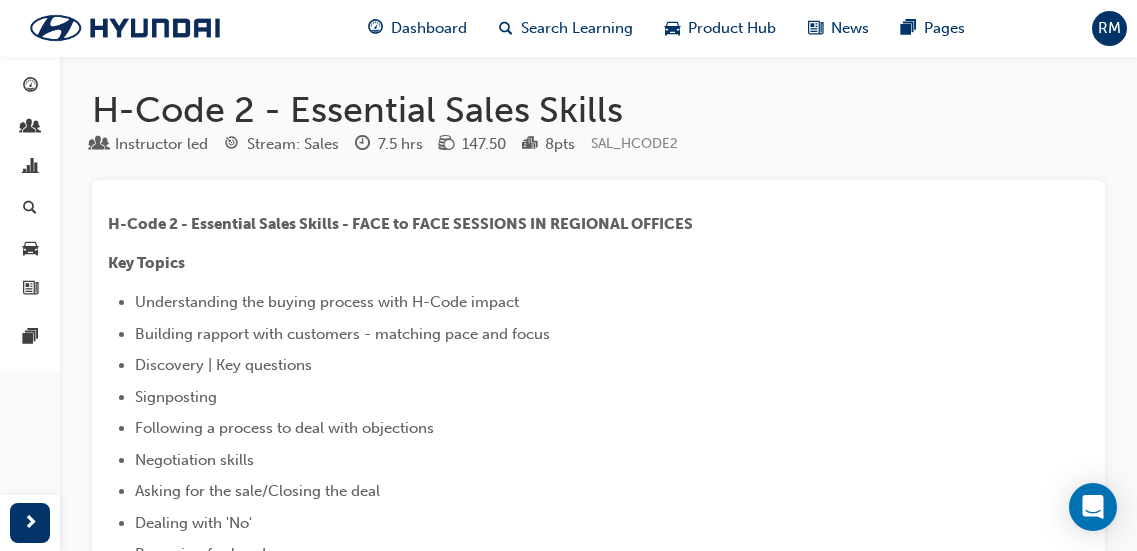 scroll, scrollTop: 0, scrollLeft: 0, axis: both 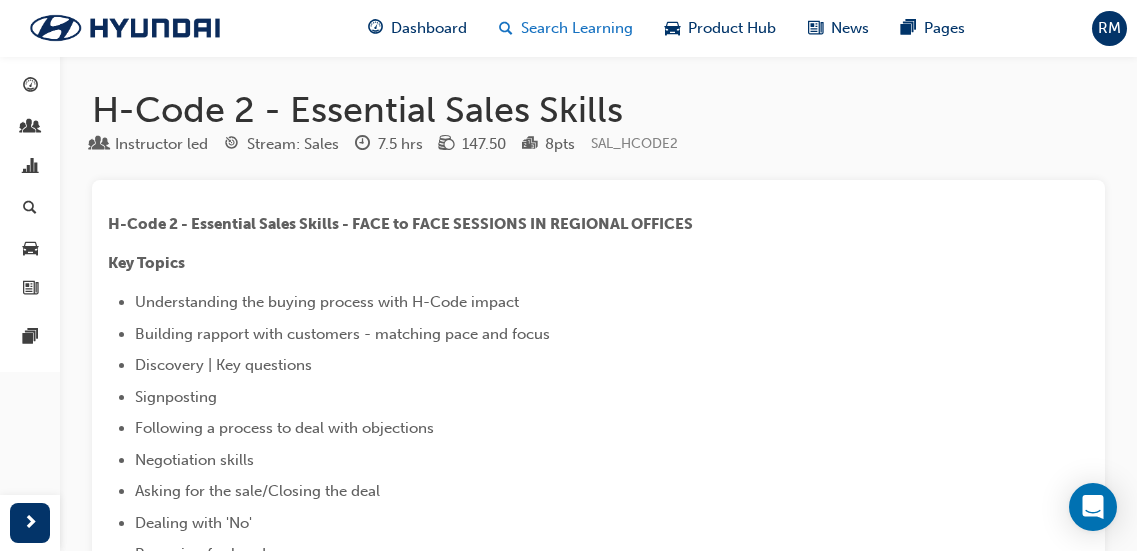 click on "Search Learning" at bounding box center (566, 28) 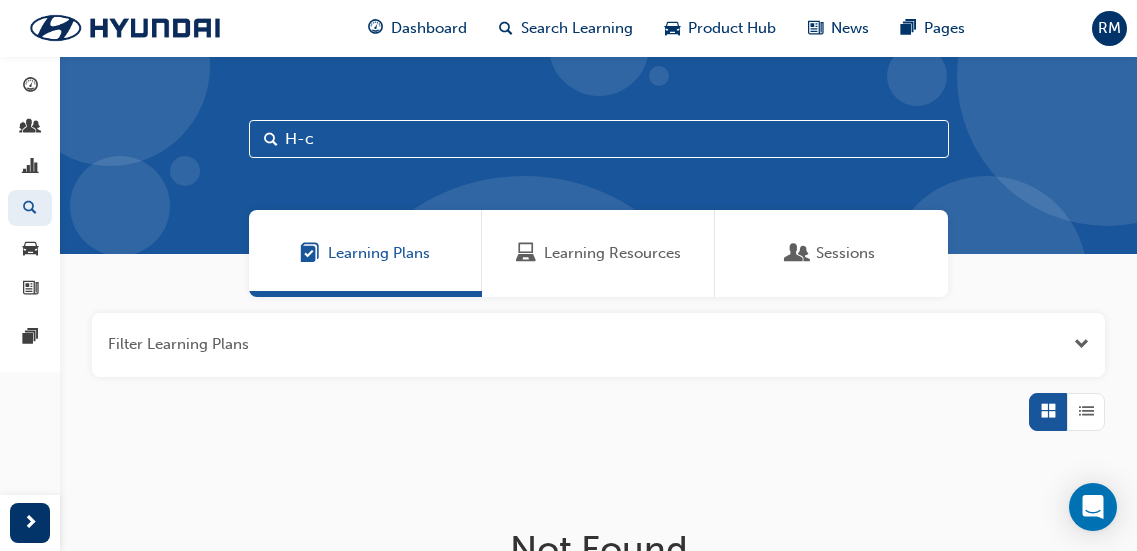 click on "Learning Resources" at bounding box center [598, 253] 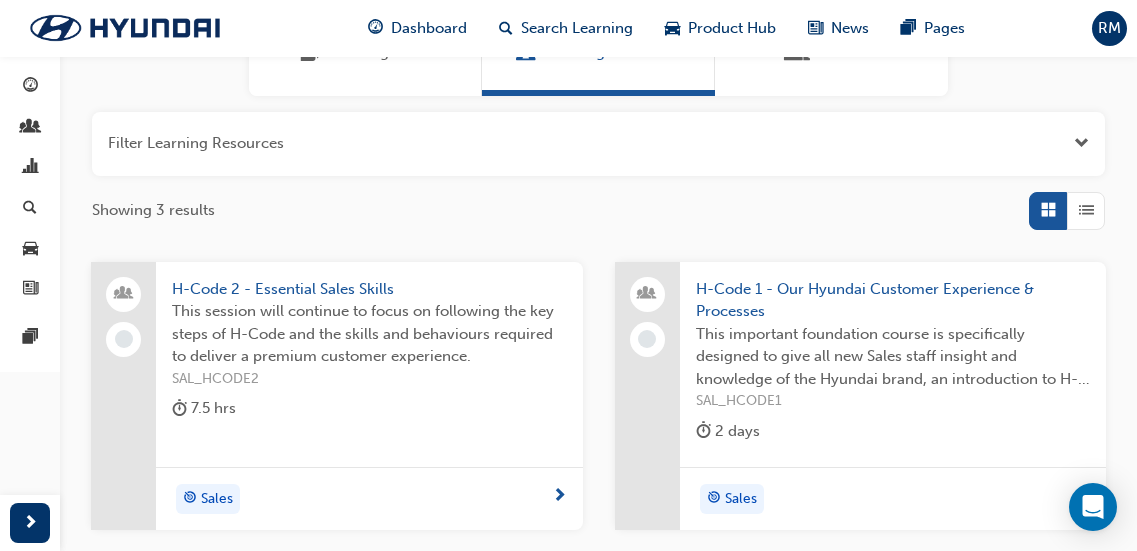 scroll, scrollTop: 400, scrollLeft: 0, axis: vertical 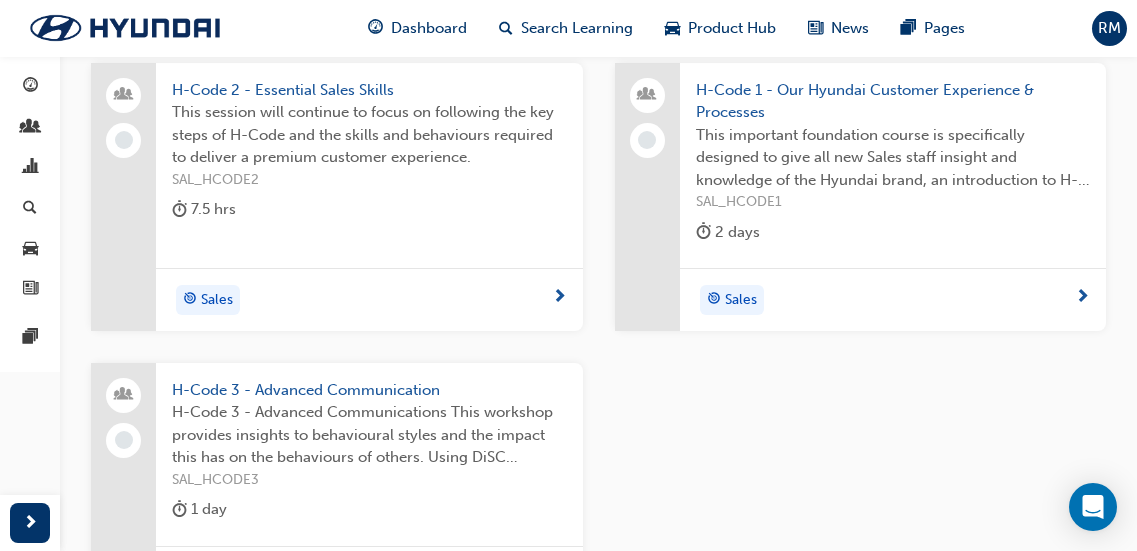click on "H-Code 3 - Advanced Communications
This workshop provides insights to behavioural styles and the impact this has on the behaviours of others.
Using DiSC behavioural analysis profiling, participants will learn what drives and motivates behaviour and what drives others.  Individual results will be used to learn to adapt styles and allows building rapport with customers faster and more effectively." at bounding box center (369, 435) 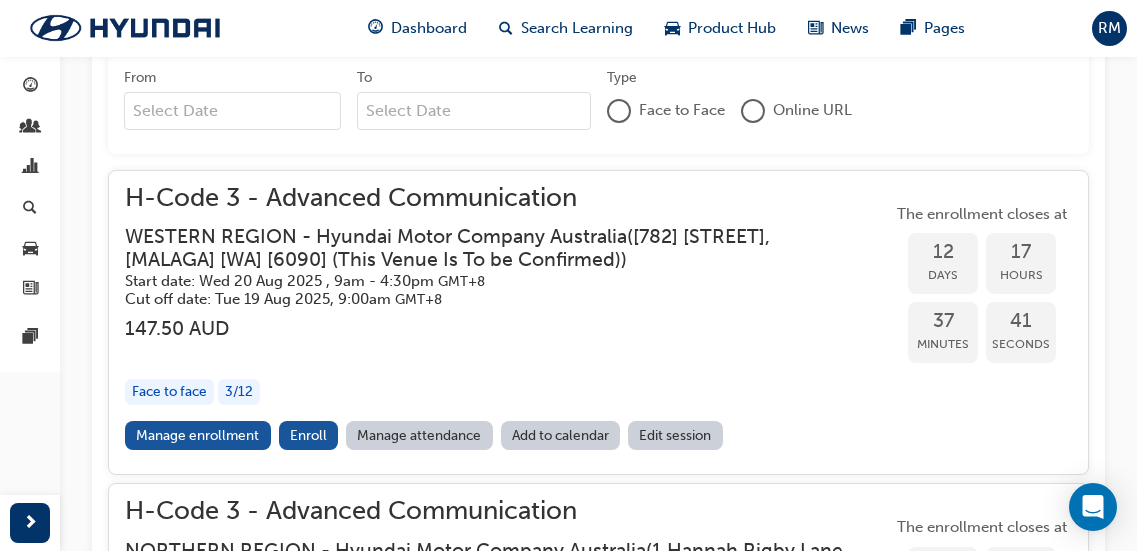 scroll, scrollTop: 1168, scrollLeft: 0, axis: vertical 